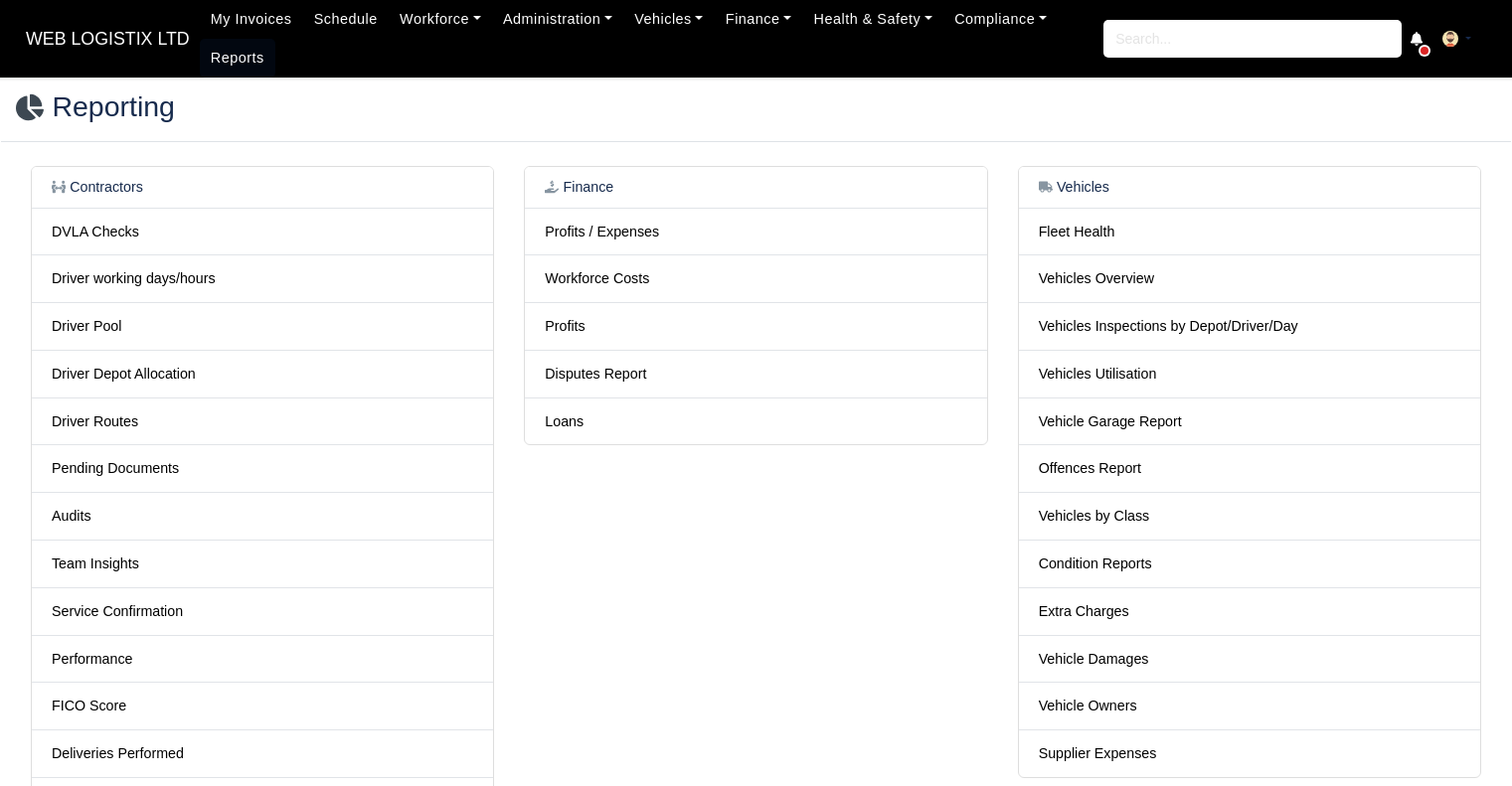 scroll, scrollTop: 0, scrollLeft: 0, axis: both 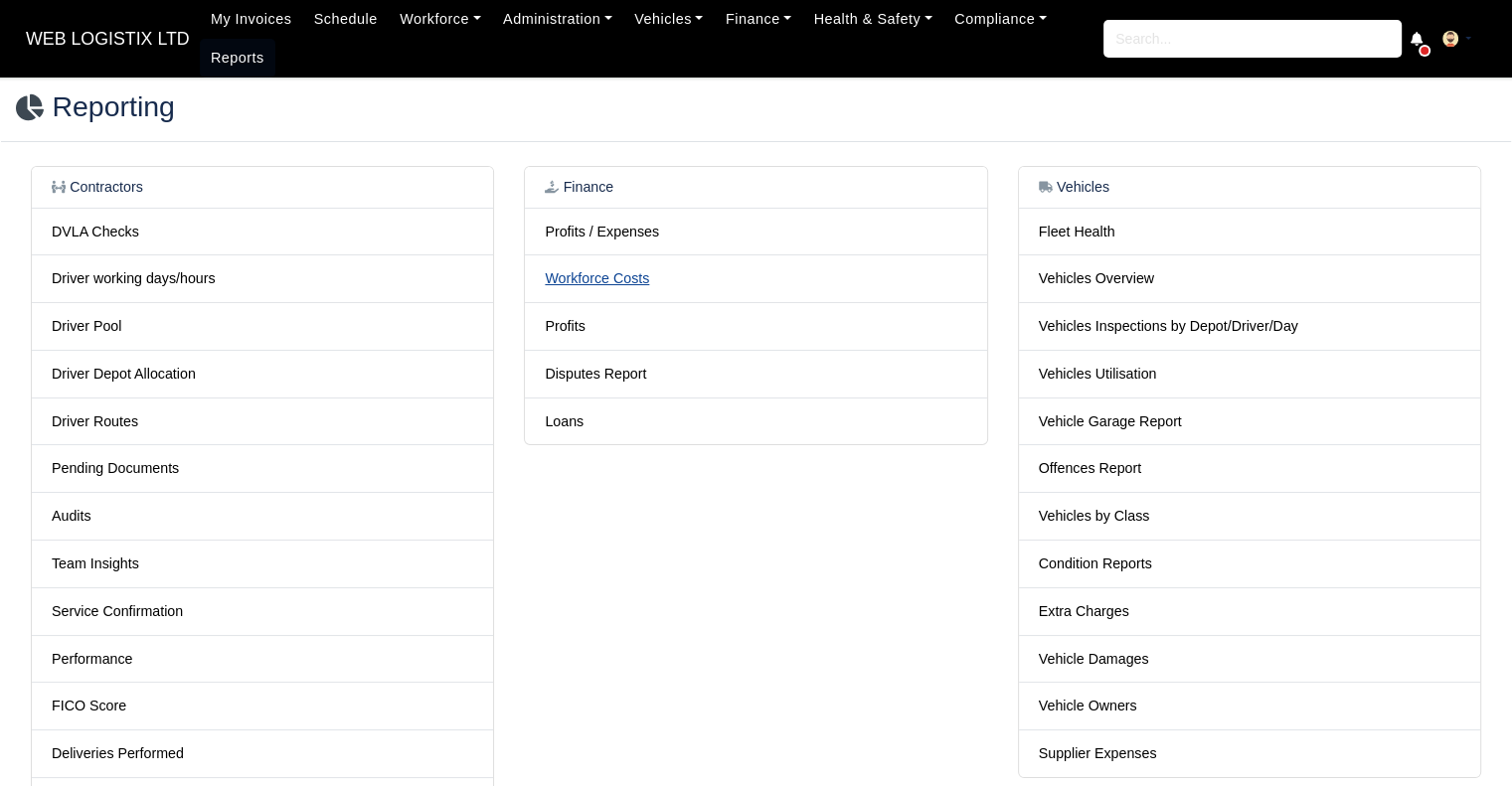 click on "Workforce Costs" at bounding box center [596, 278] 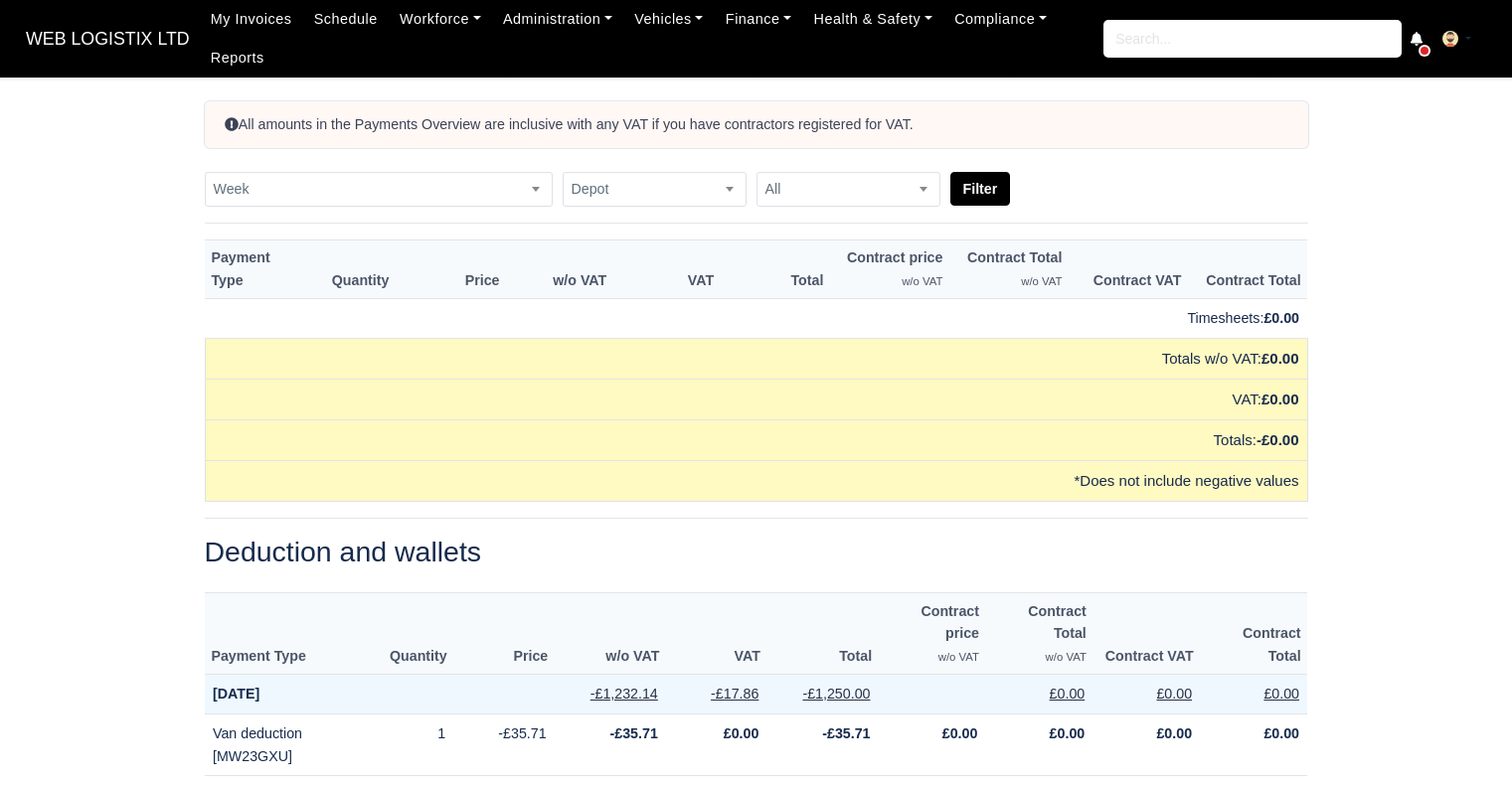 scroll, scrollTop: 0, scrollLeft: 0, axis: both 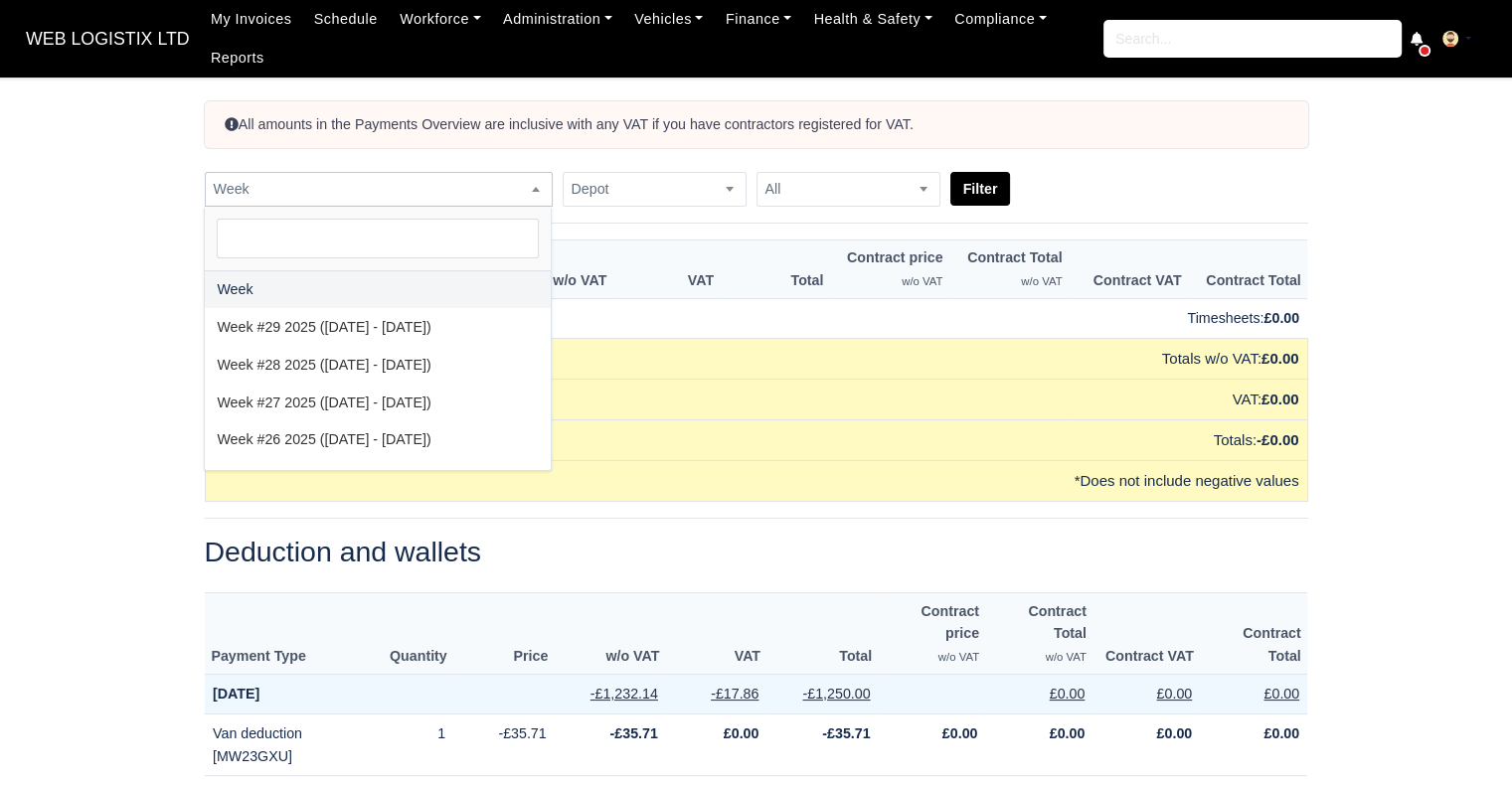 click on "Week" at bounding box center [379, 189] 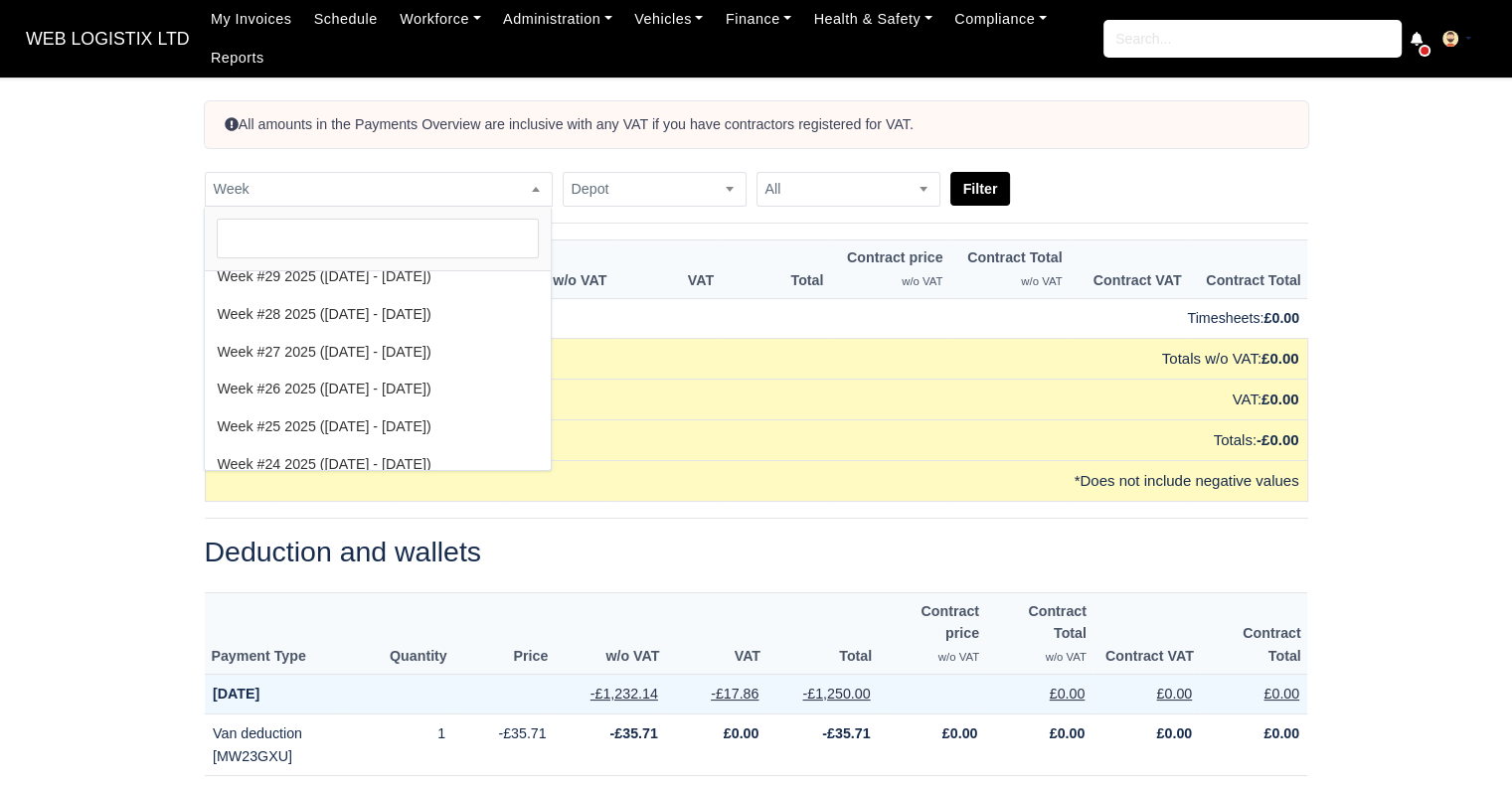 scroll, scrollTop: 67, scrollLeft: 0, axis: vertical 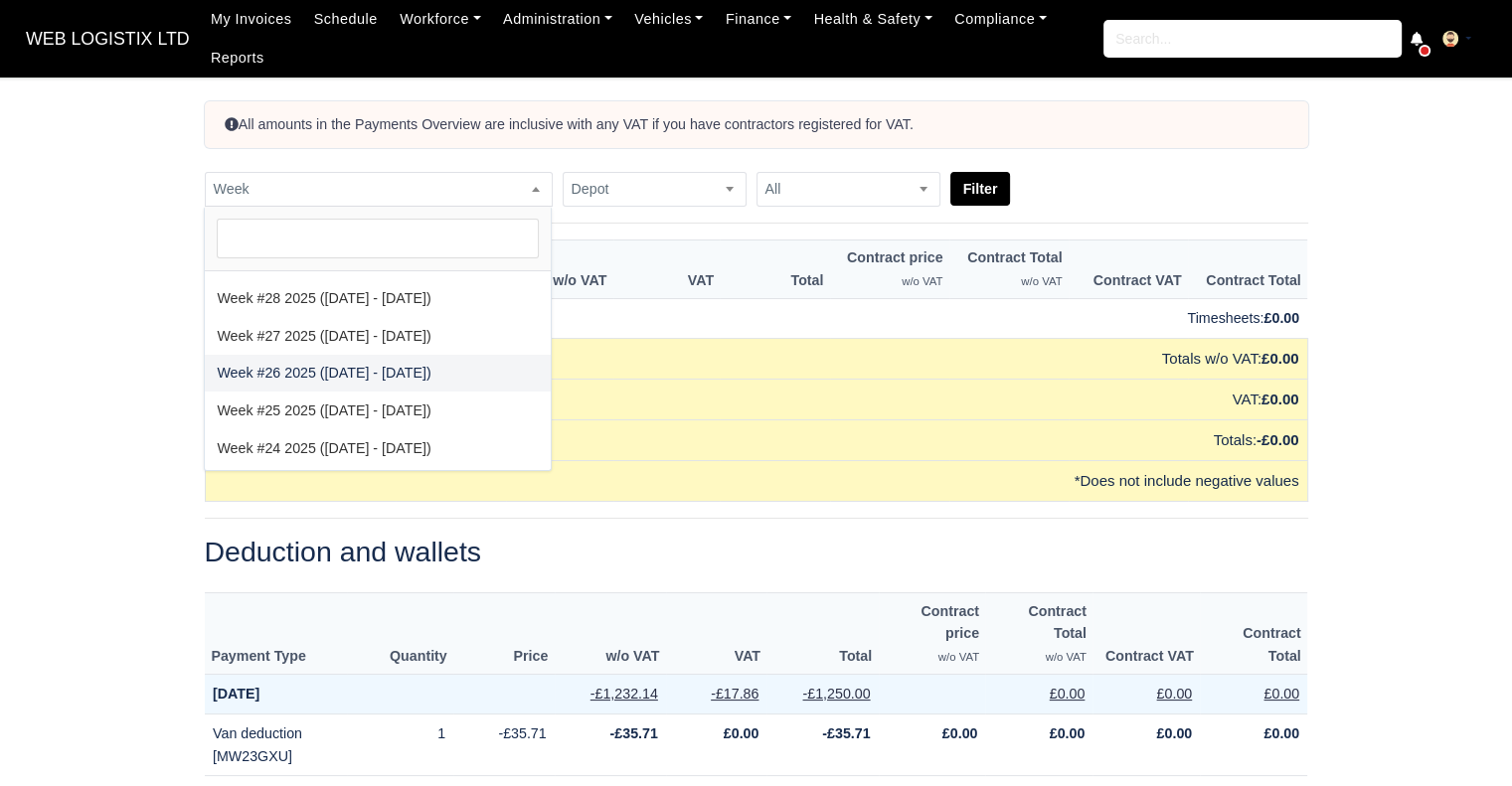 select on "2025-06-22|2025-06-28" 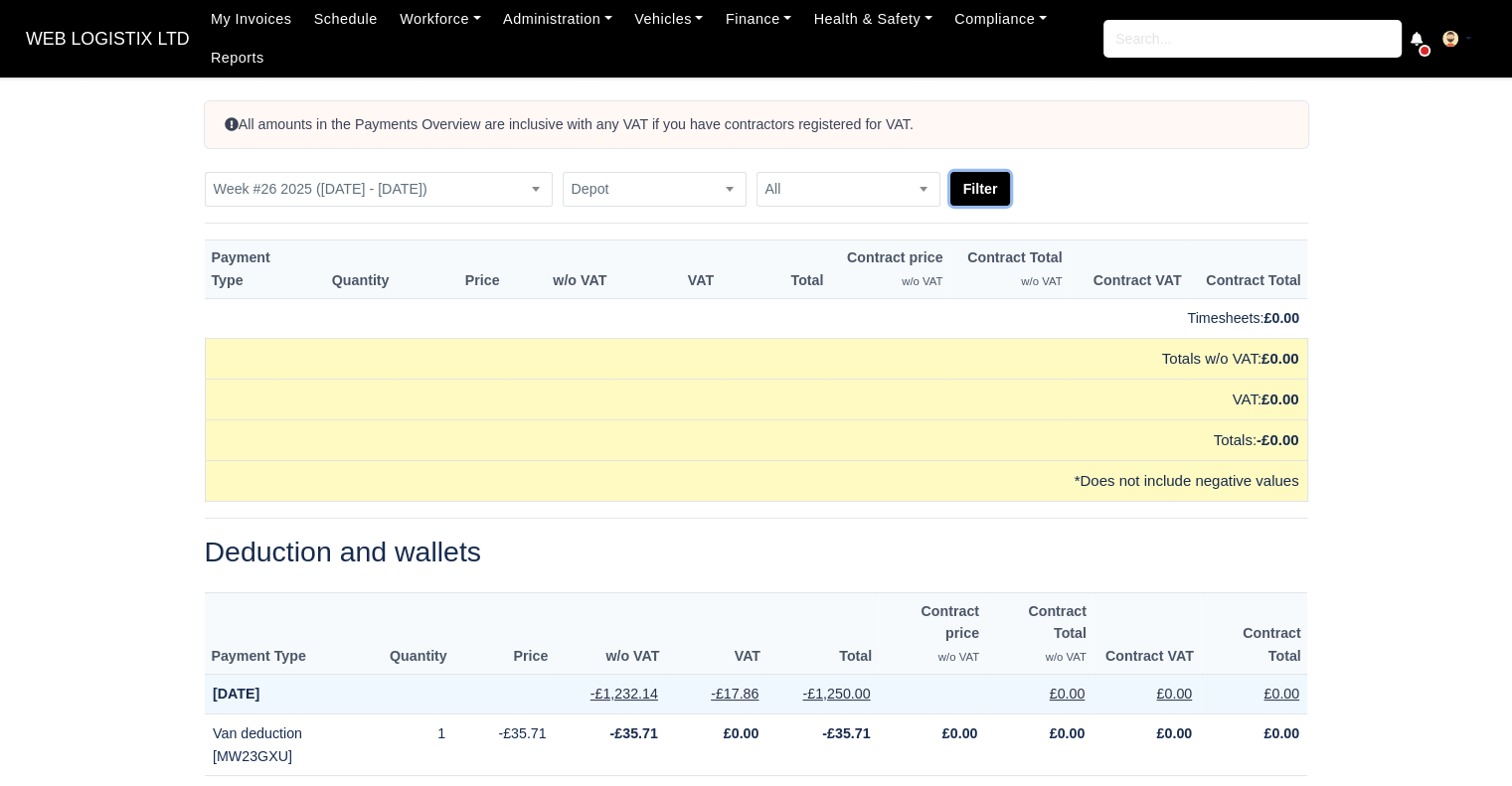 click on "Filter" at bounding box center [980, 189] 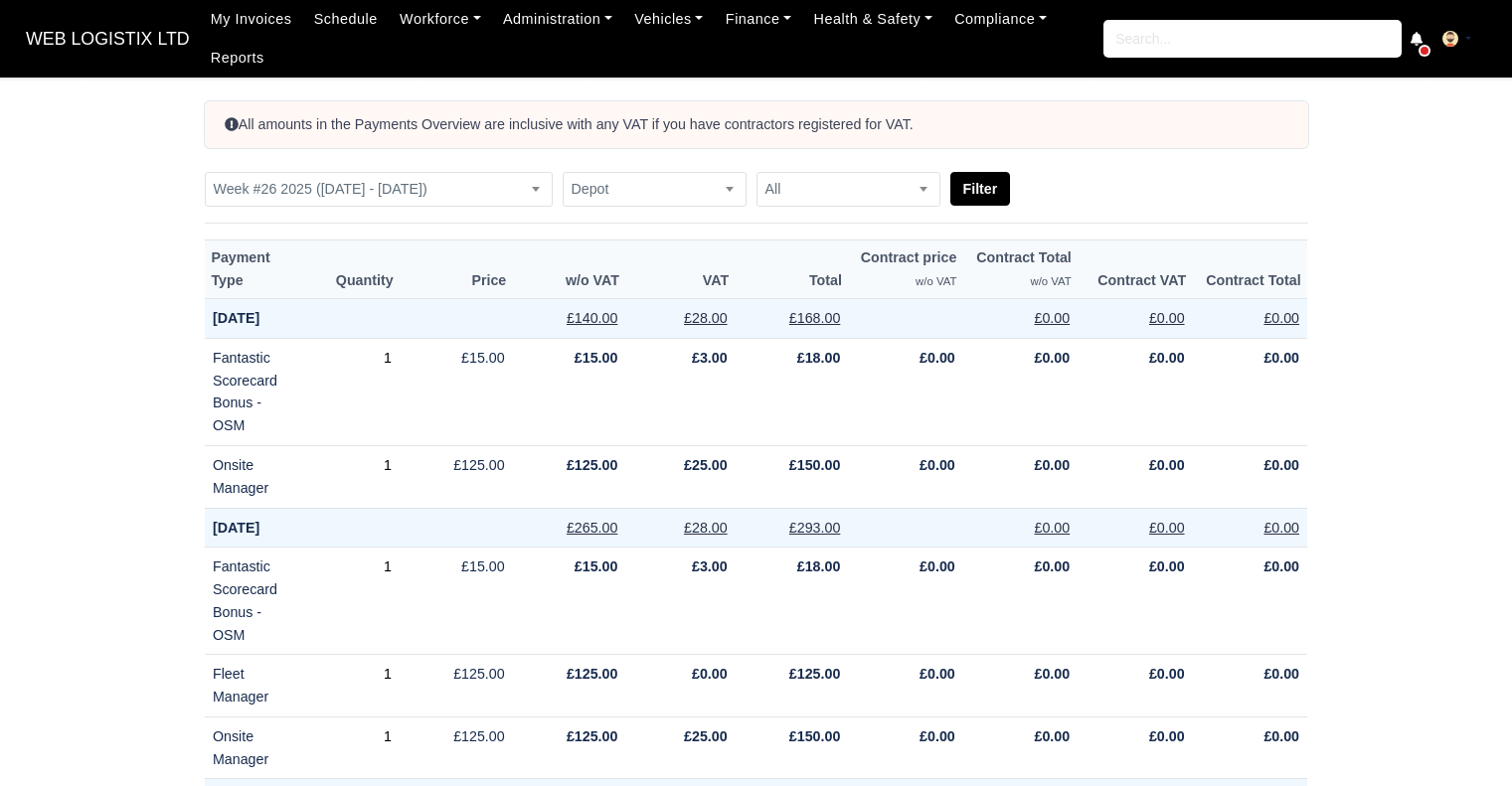 scroll, scrollTop: 0, scrollLeft: 0, axis: both 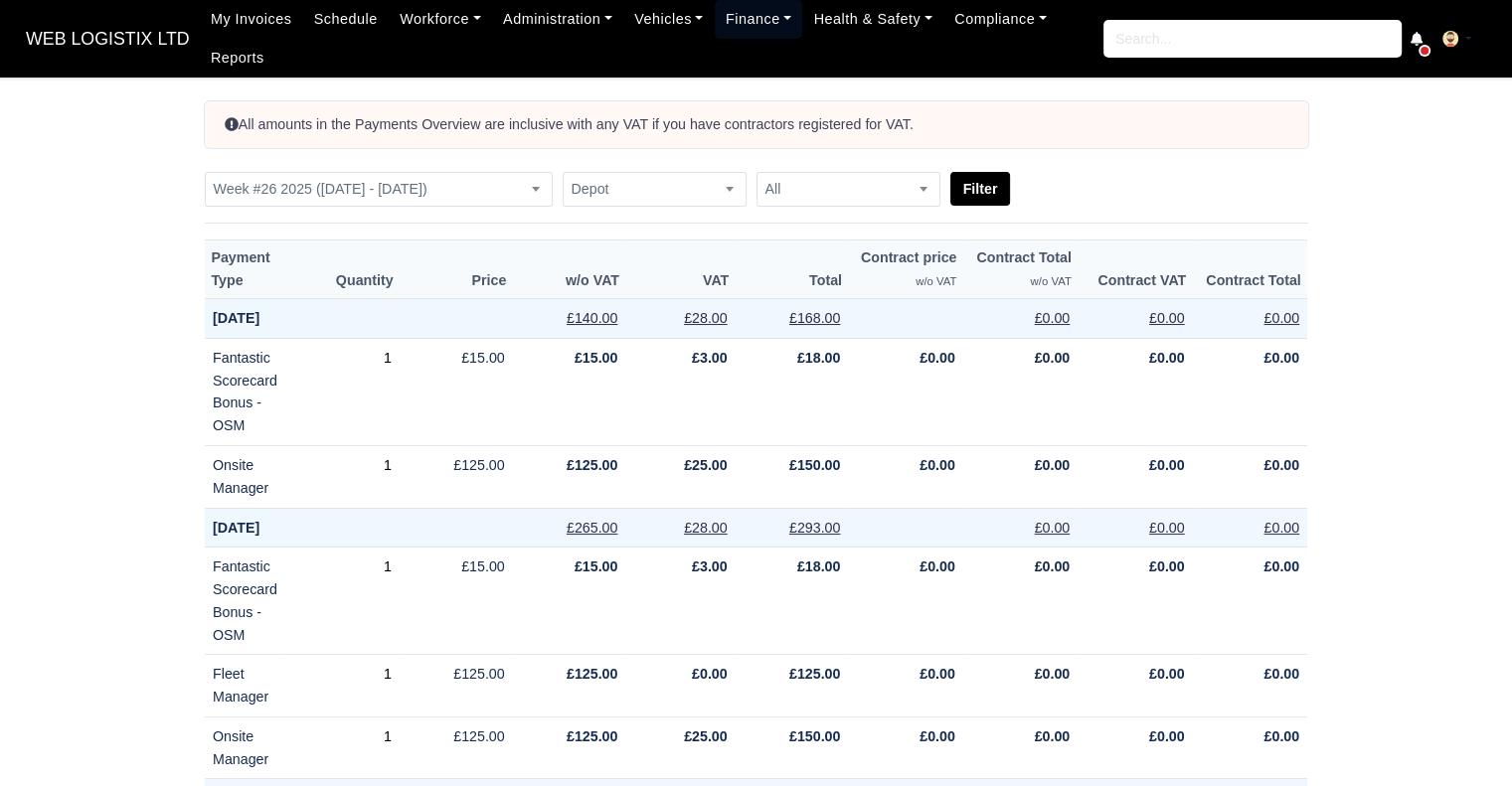 click on "Finance" at bounding box center [758, 19] 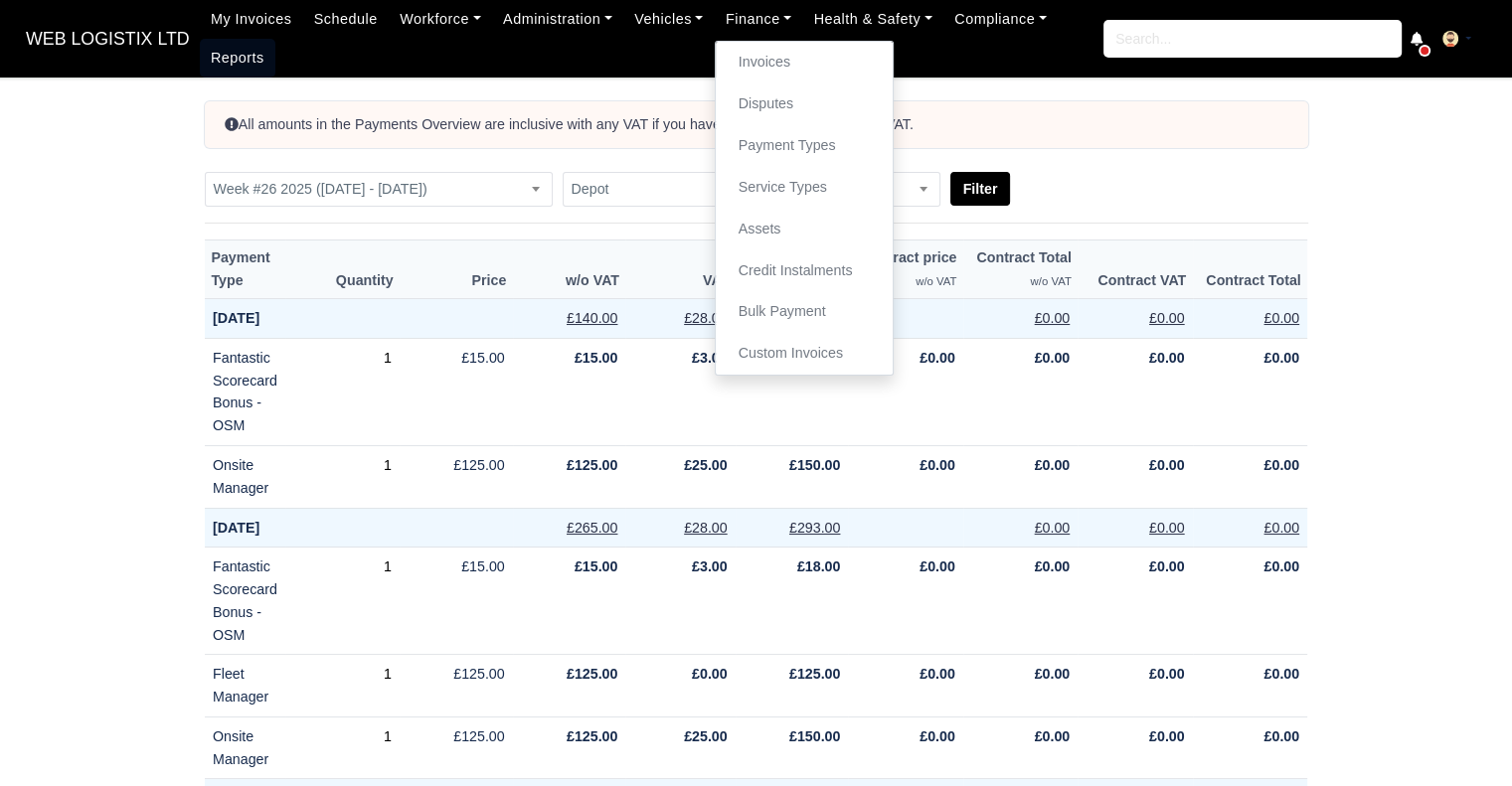 click on "Reports" at bounding box center (238, 58) 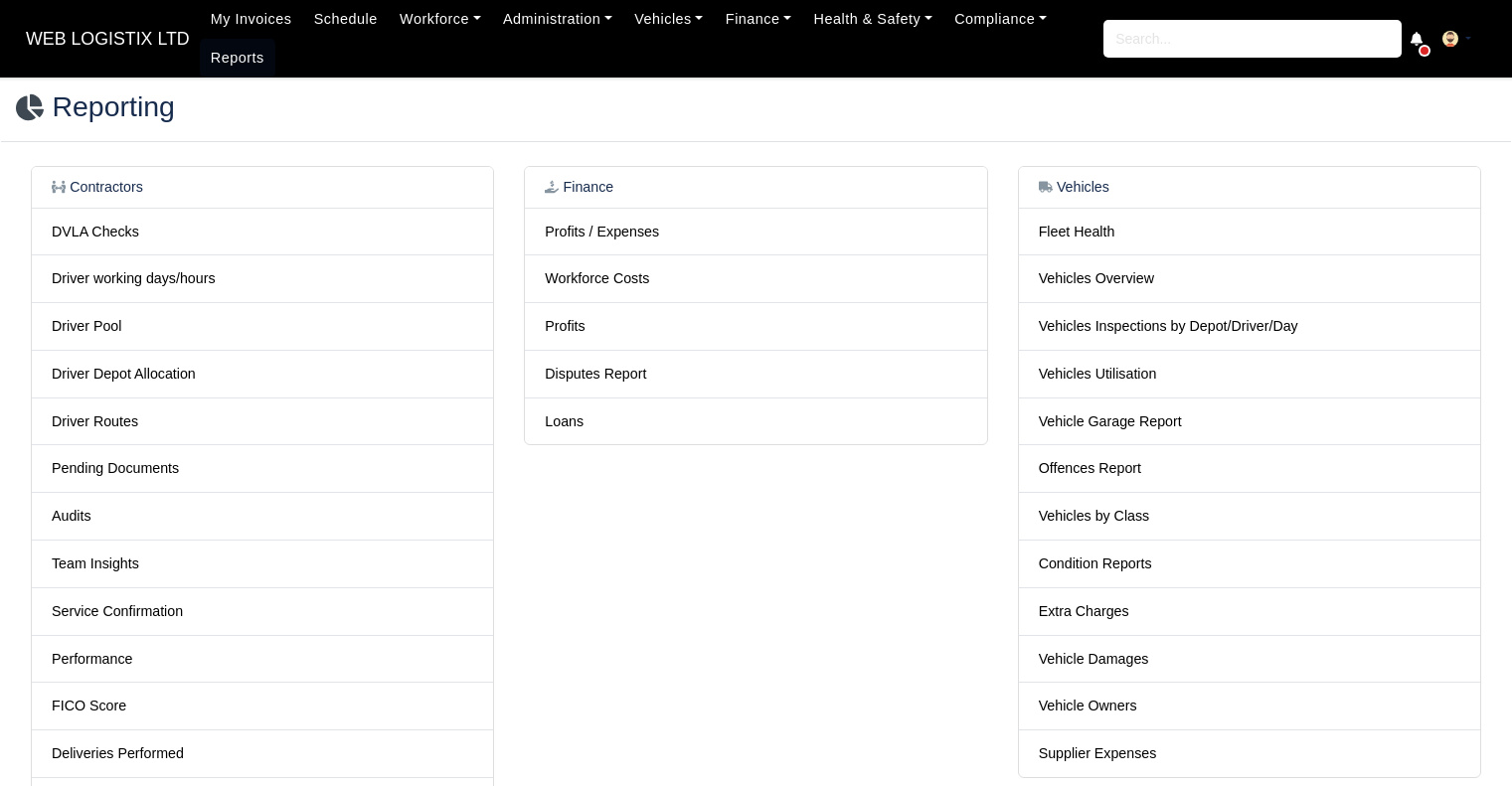 scroll, scrollTop: 0, scrollLeft: 0, axis: both 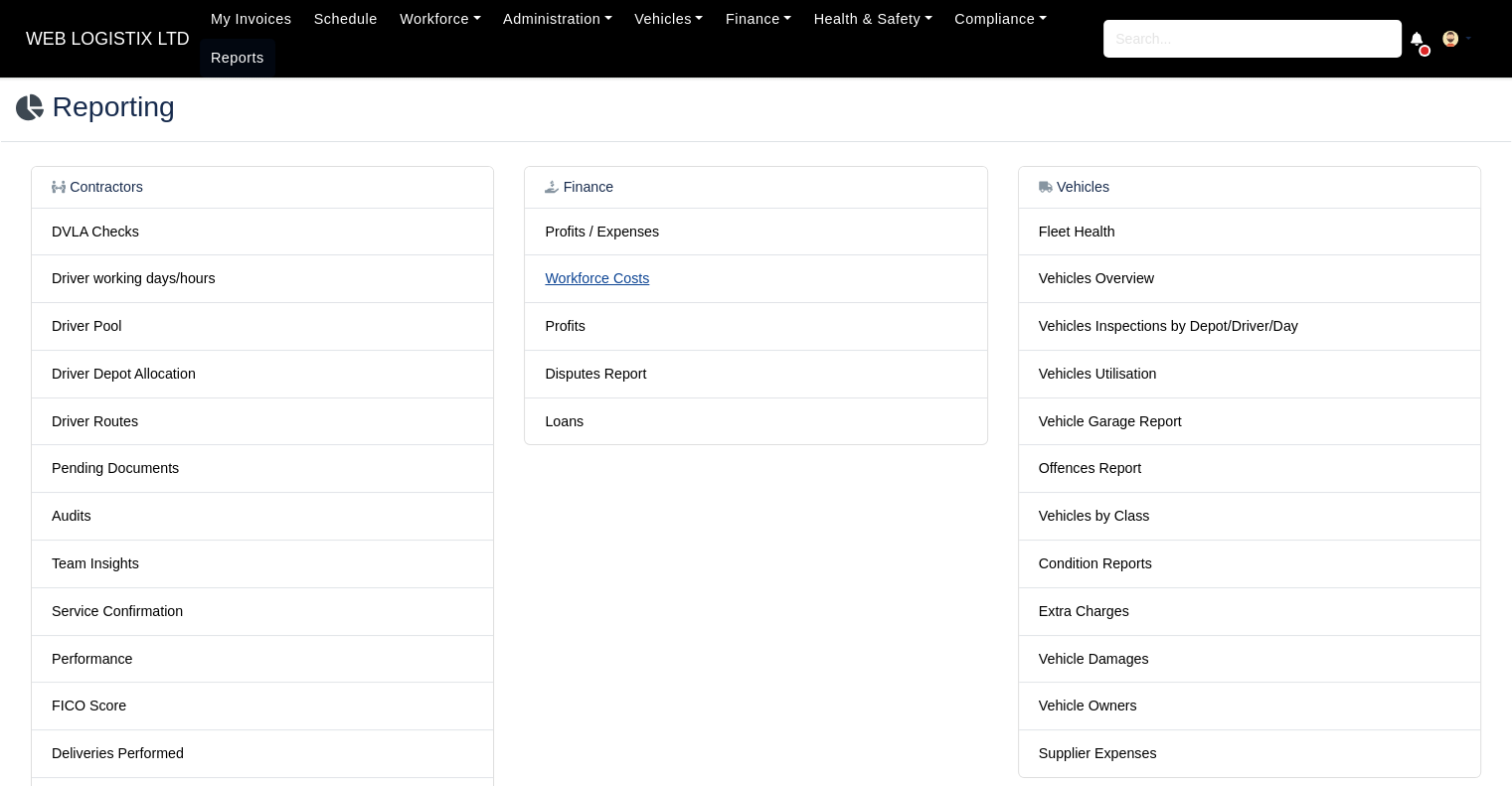 click on "Workforce Costs" at bounding box center (596, 278) 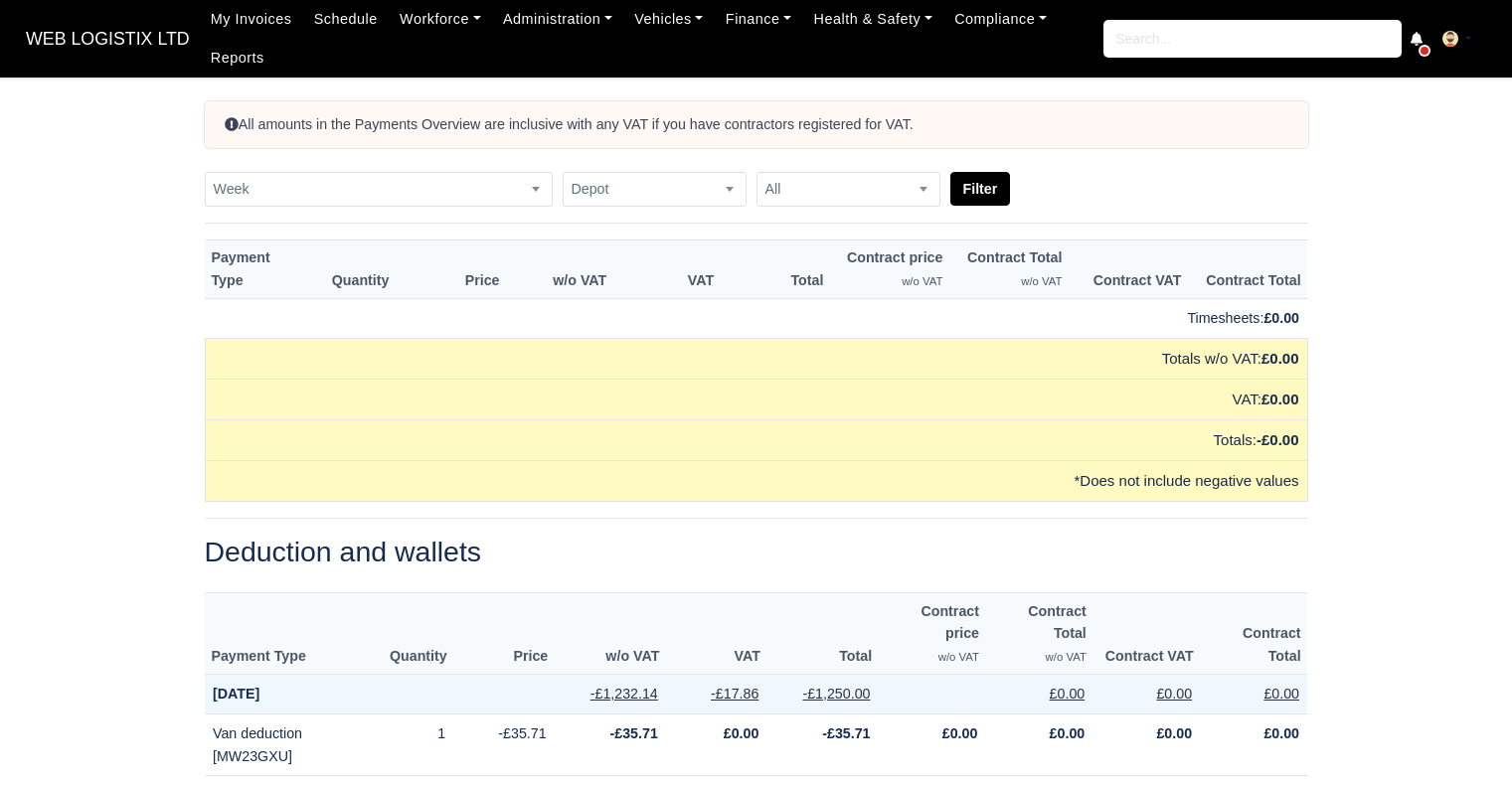 scroll, scrollTop: 0, scrollLeft: 0, axis: both 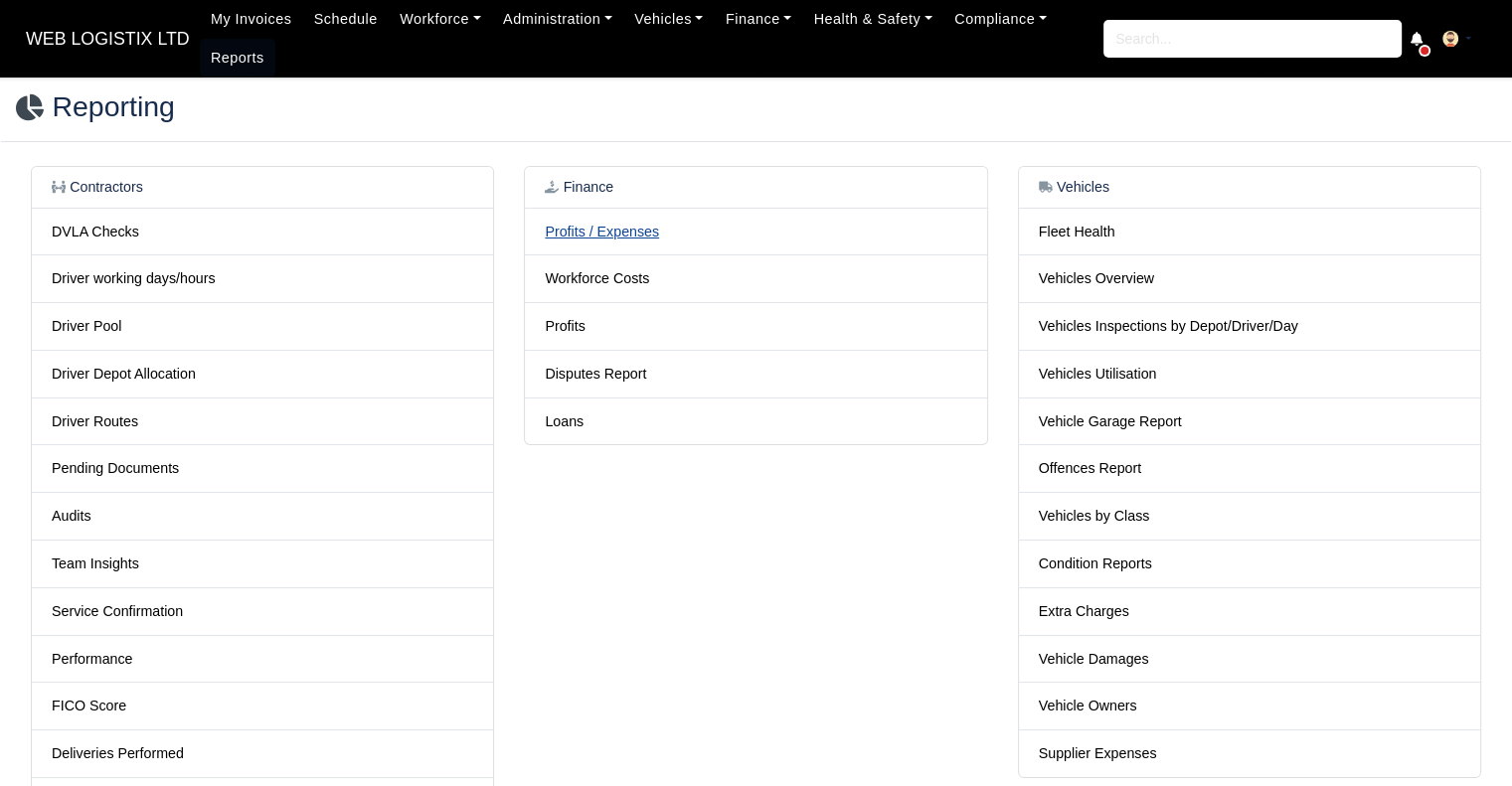 click on "Profits / Expenses" at bounding box center (601, 232) 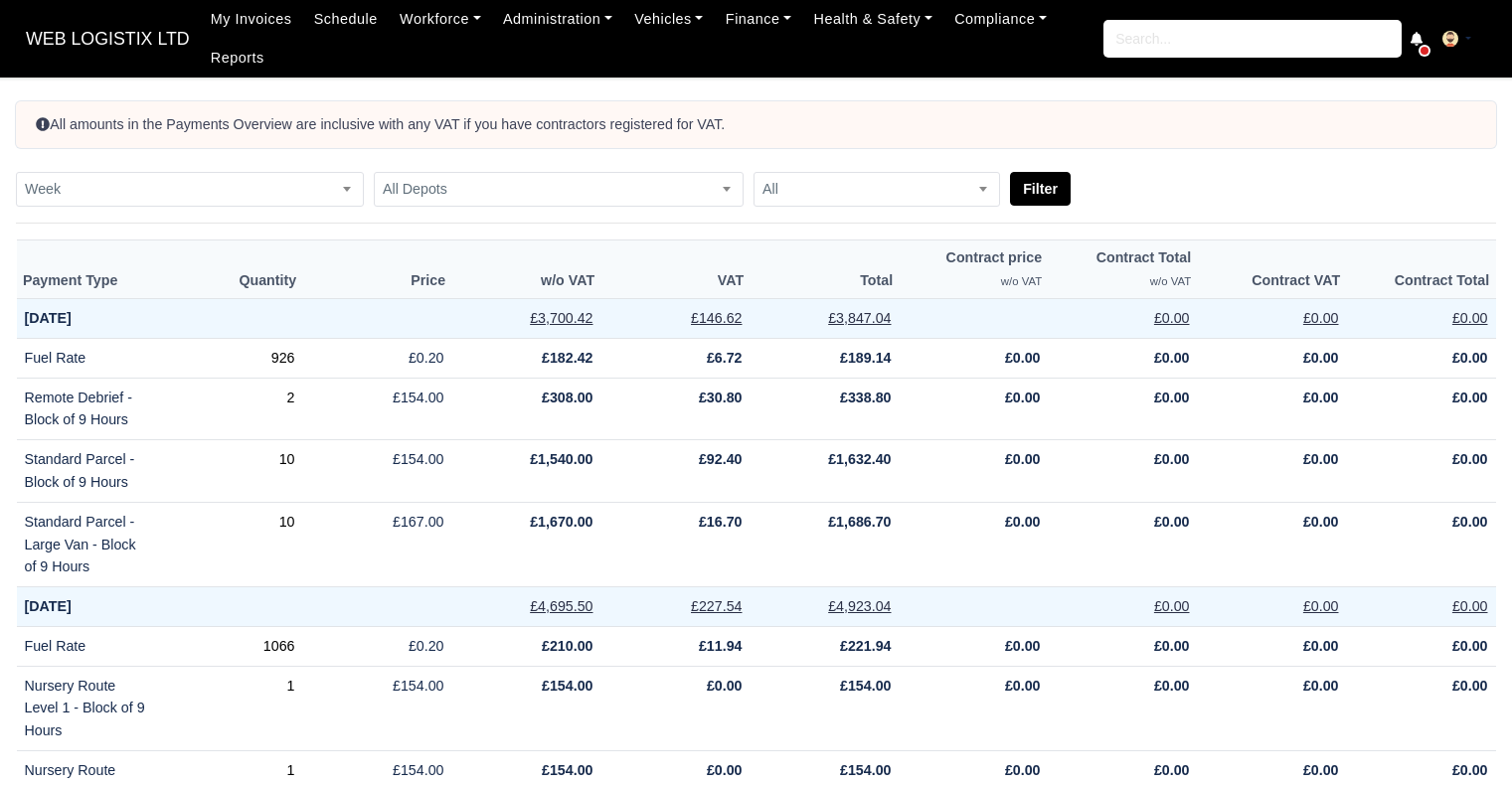scroll, scrollTop: 0, scrollLeft: 0, axis: both 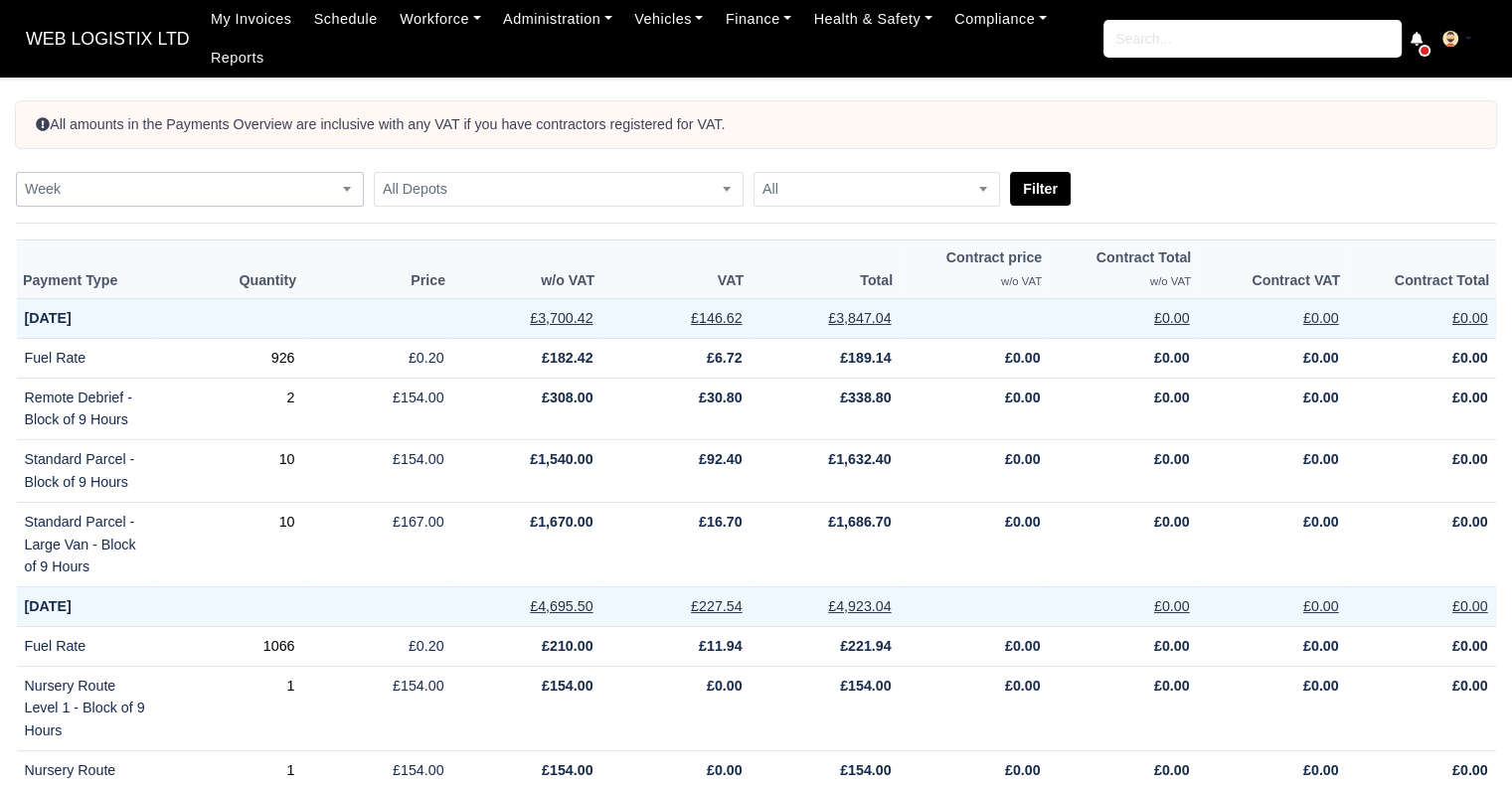 click on "Week" at bounding box center (190, 189) 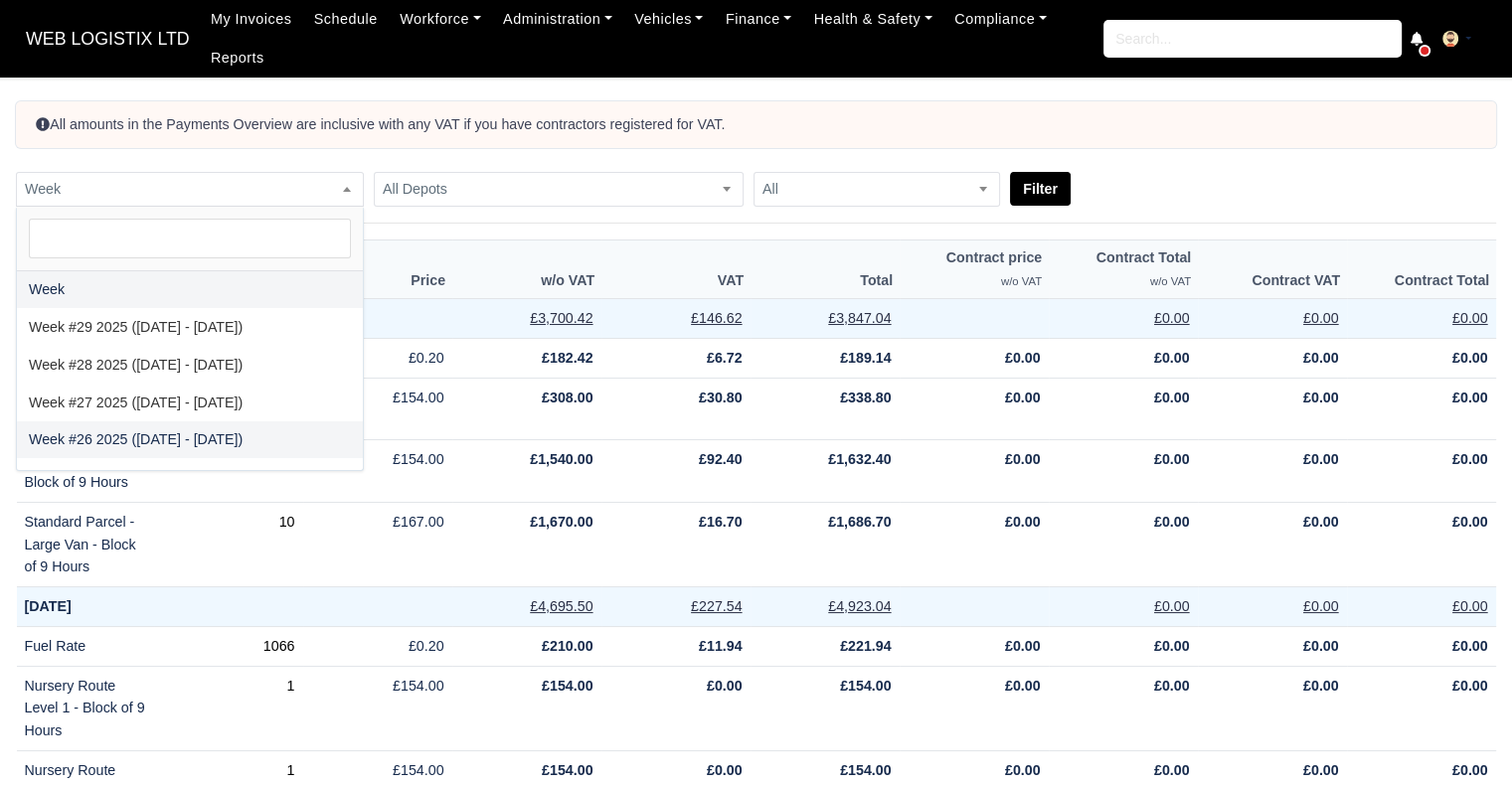 select on "2025-06-22|2025-06-28" 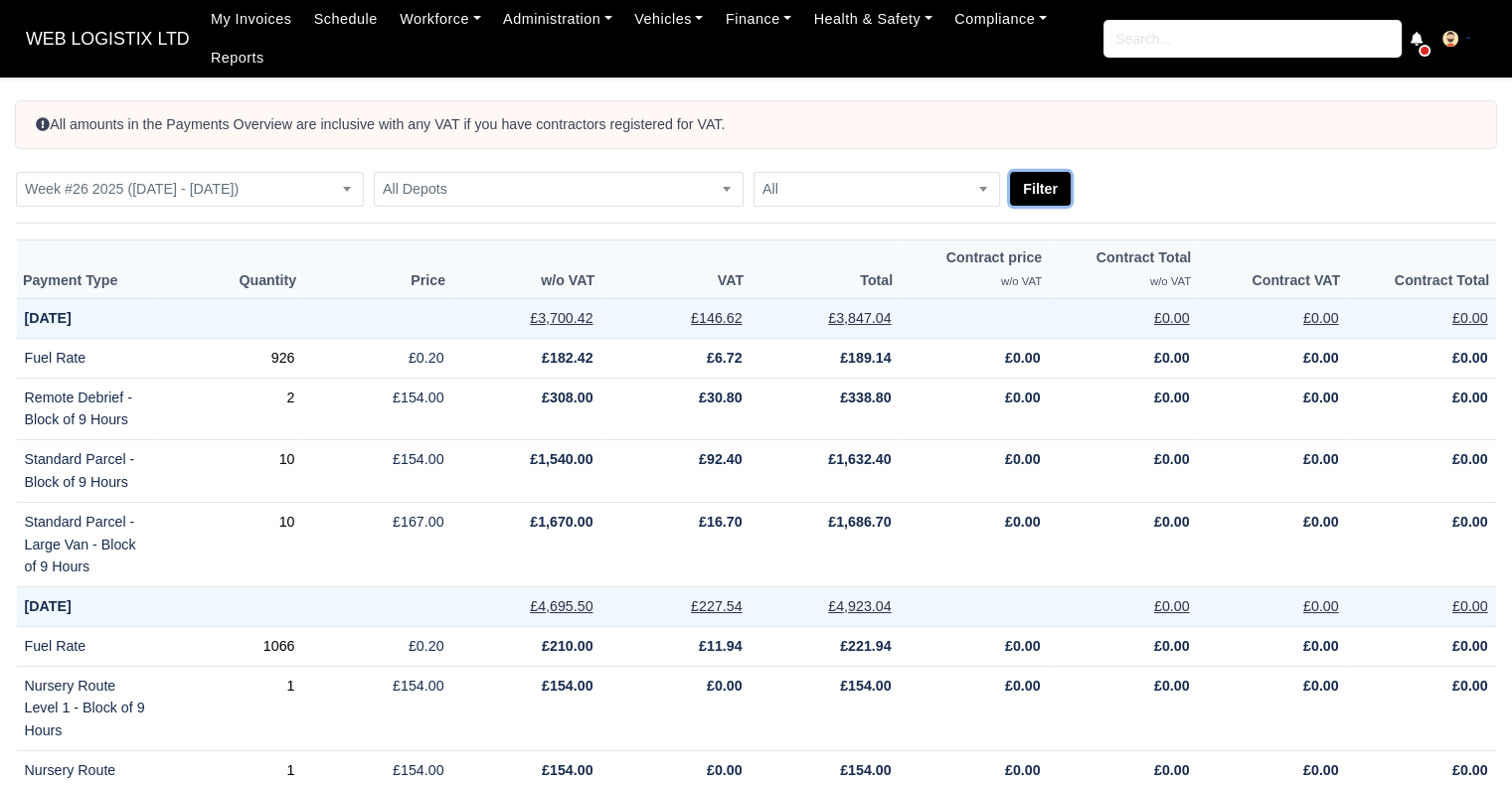 click on "Filter" at bounding box center (1040, 189) 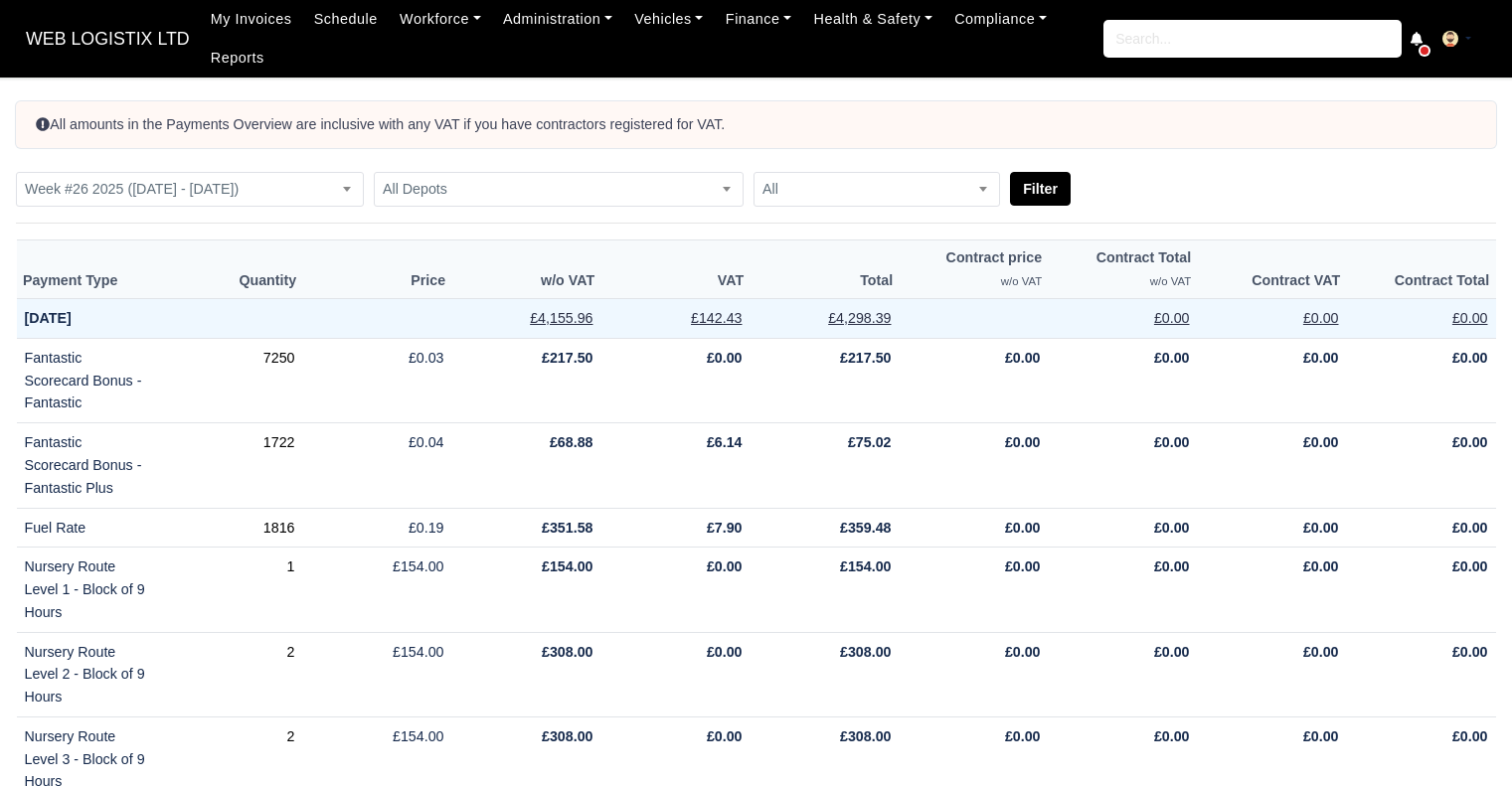 scroll, scrollTop: 0, scrollLeft: 0, axis: both 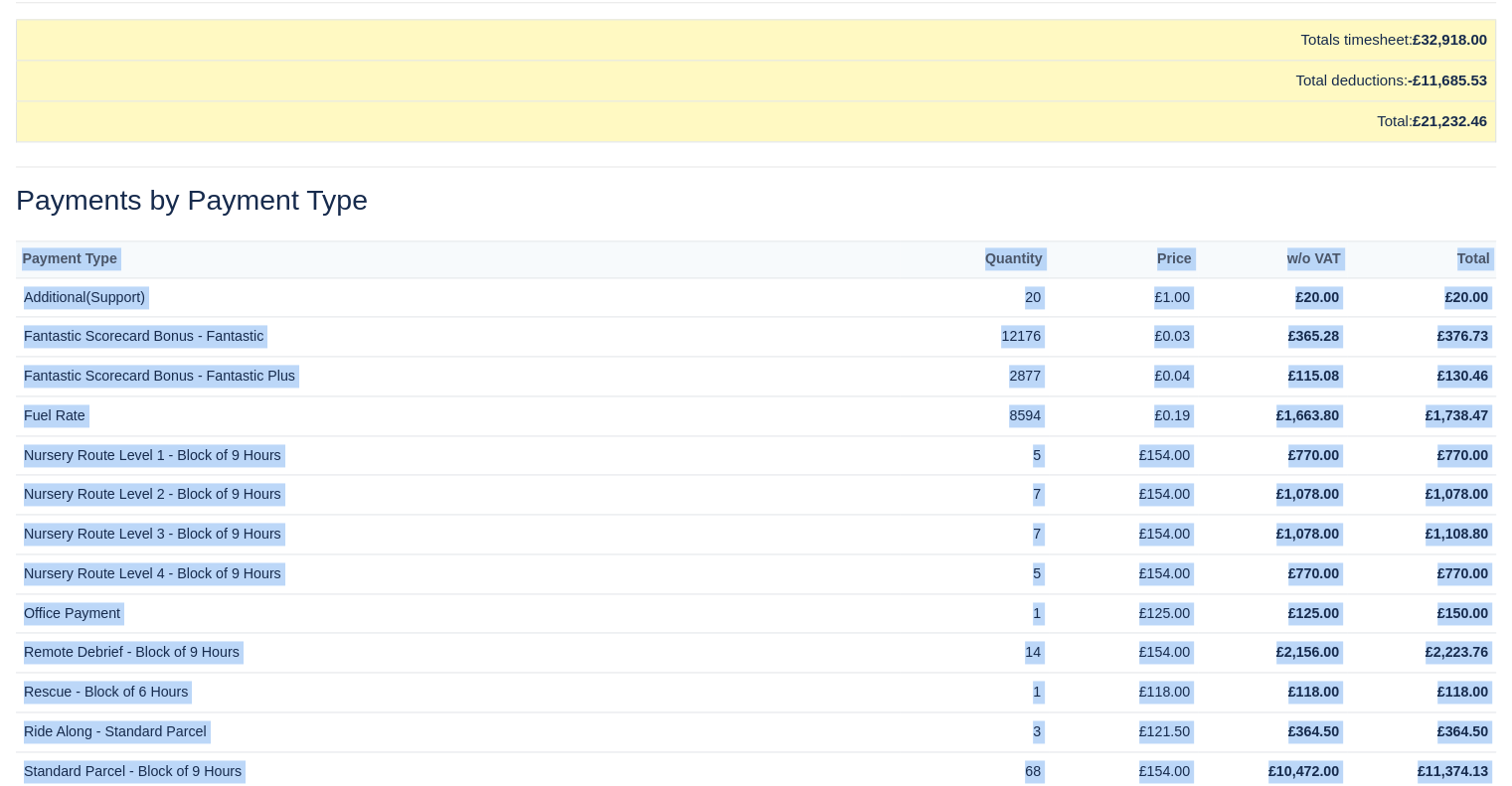 drag, startPoint x: 15, startPoint y: 151, endPoint x: 1340, endPoint y: 746, distance: 1452.5 